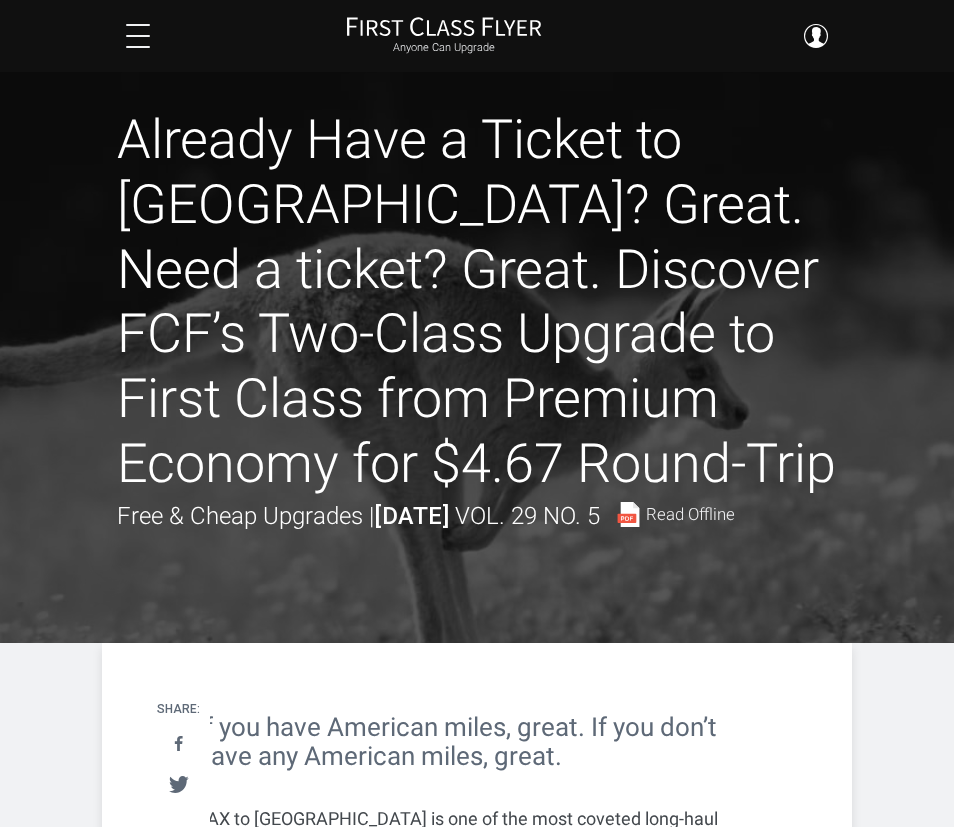 scroll, scrollTop: 524, scrollLeft: 0, axis: vertical 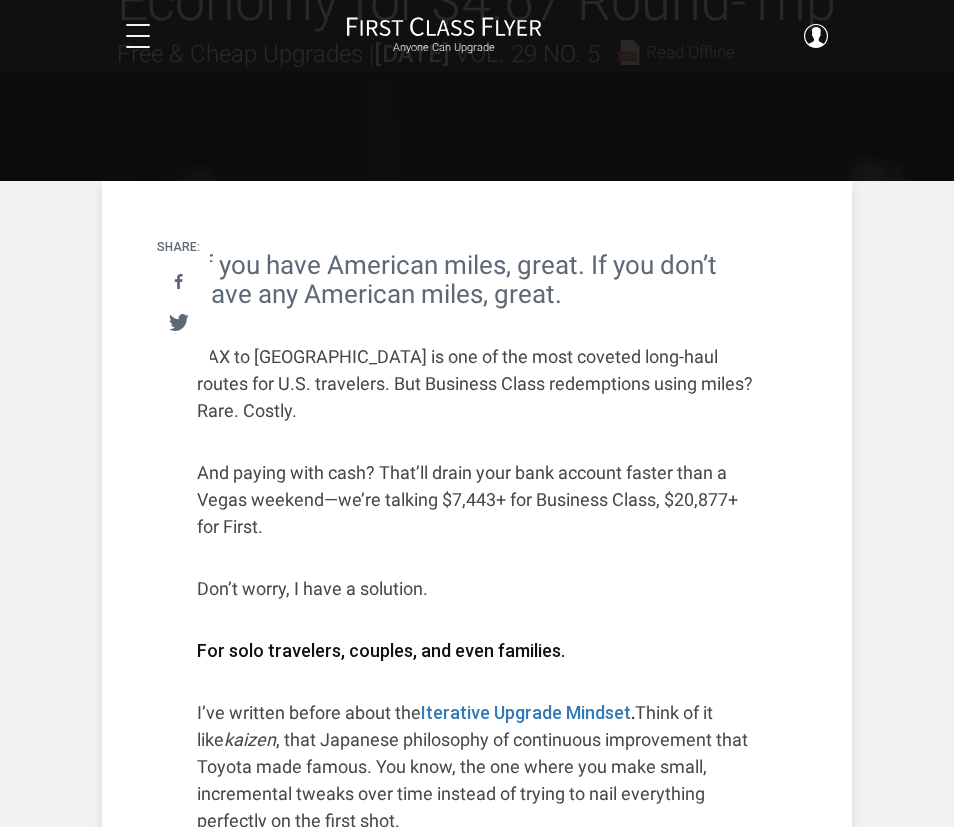 click on "LAX to [GEOGRAPHIC_DATA] is one of the most coveted long-haul routes for U.S. travelers. But Business Class redemptions using miles? Rare. Costly." at bounding box center [477, 383] 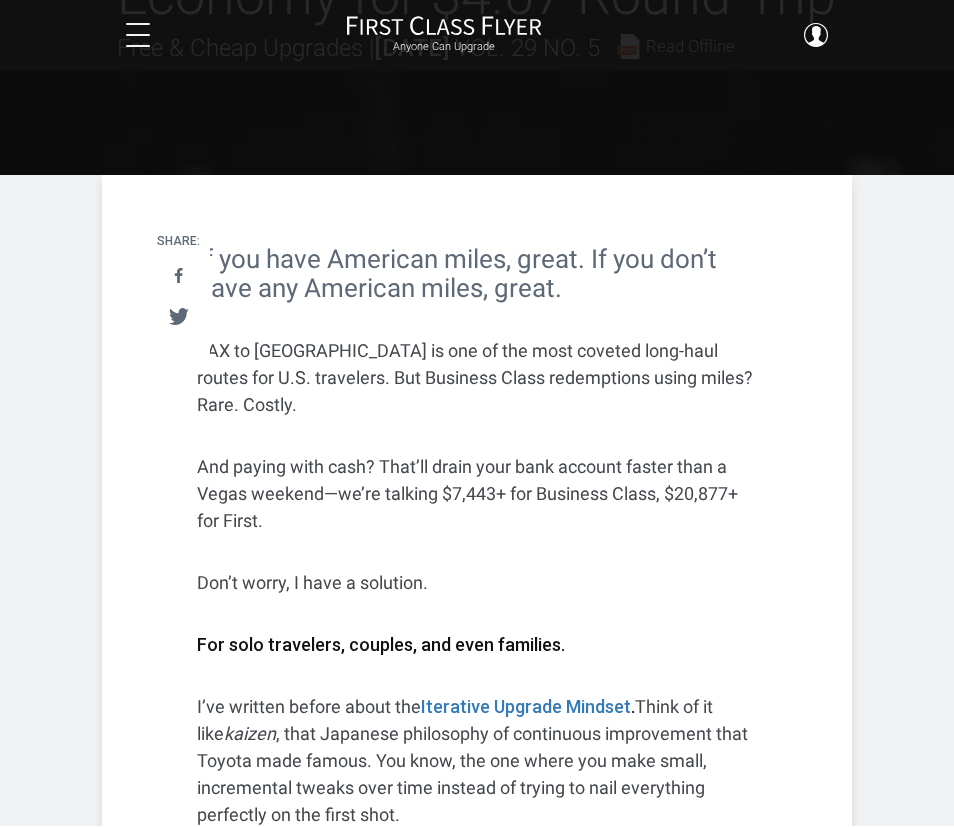 click on "LAX to [GEOGRAPHIC_DATA] is one of the most coveted long-haul routes for U.S. travelers. But Business Class redemptions using miles? Rare. Costly." at bounding box center [477, 378] 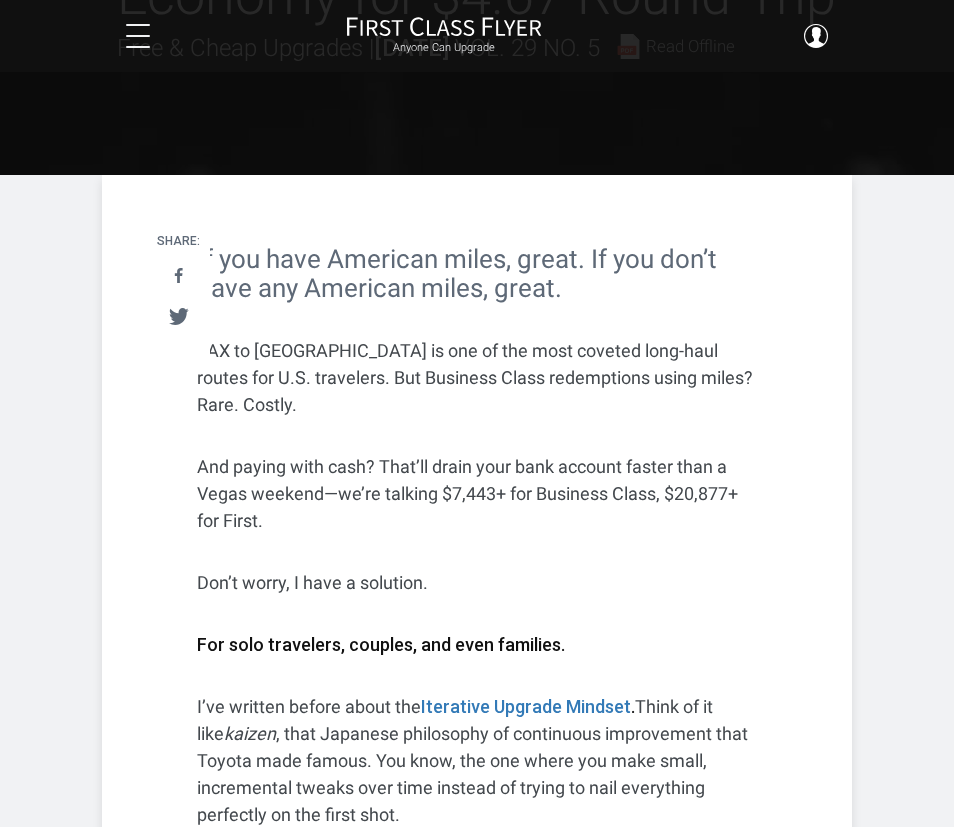scroll, scrollTop: 0, scrollLeft: 0, axis: both 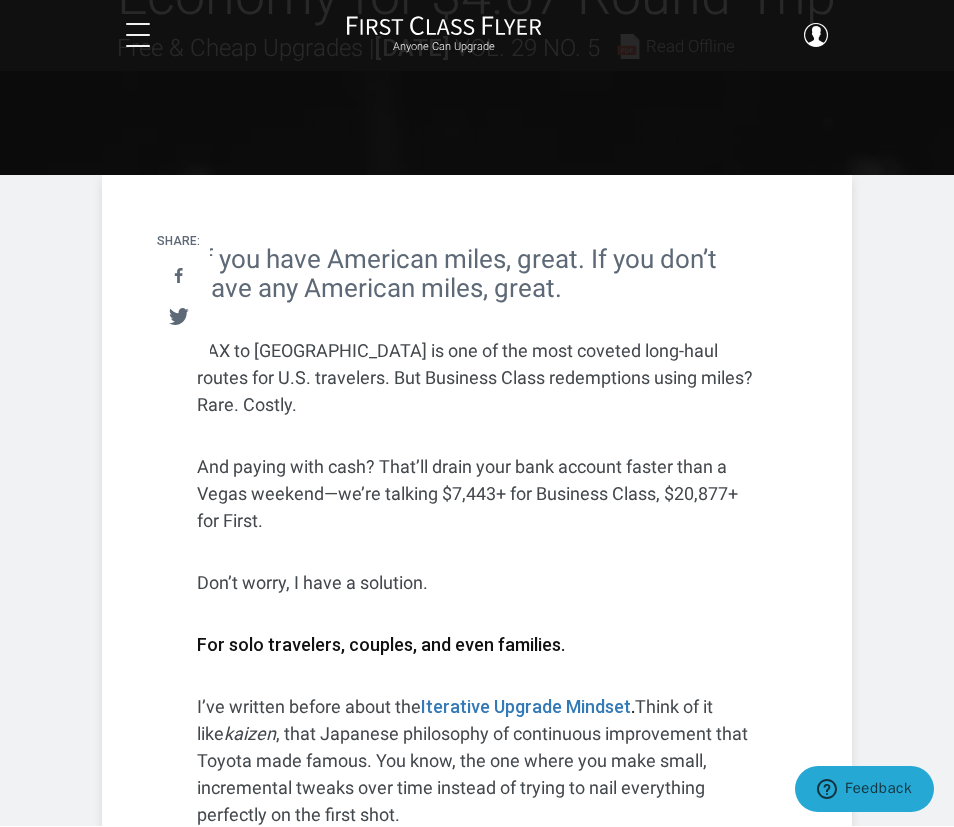 click on "LAX to [GEOGRAPHIC_DATA] is one of the most coveted long-haul routes for U.S. travelers. But Business Class redemptions using miles? Rare. Costly." at bounding box center [477, 378] 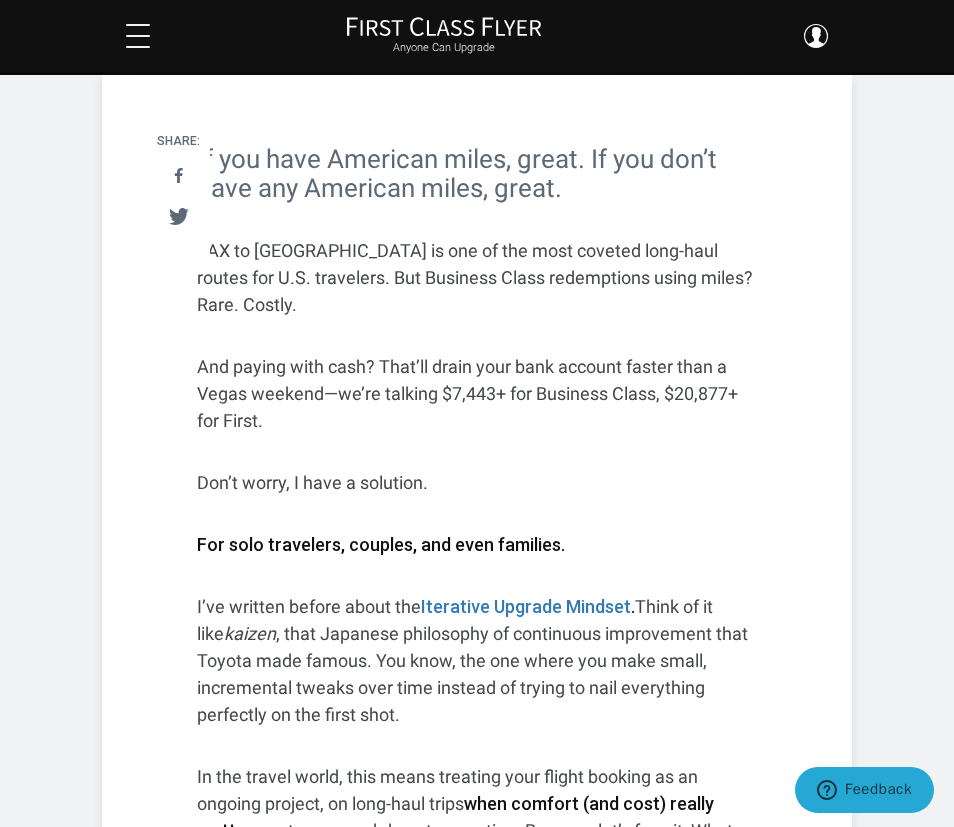 click on "And paying with cash? That’ll drain your bank account faster than a Vegas weekend—we’re talking $7,443+ for Business Class, $20,877+ for First." at bounding box center [477, 393] 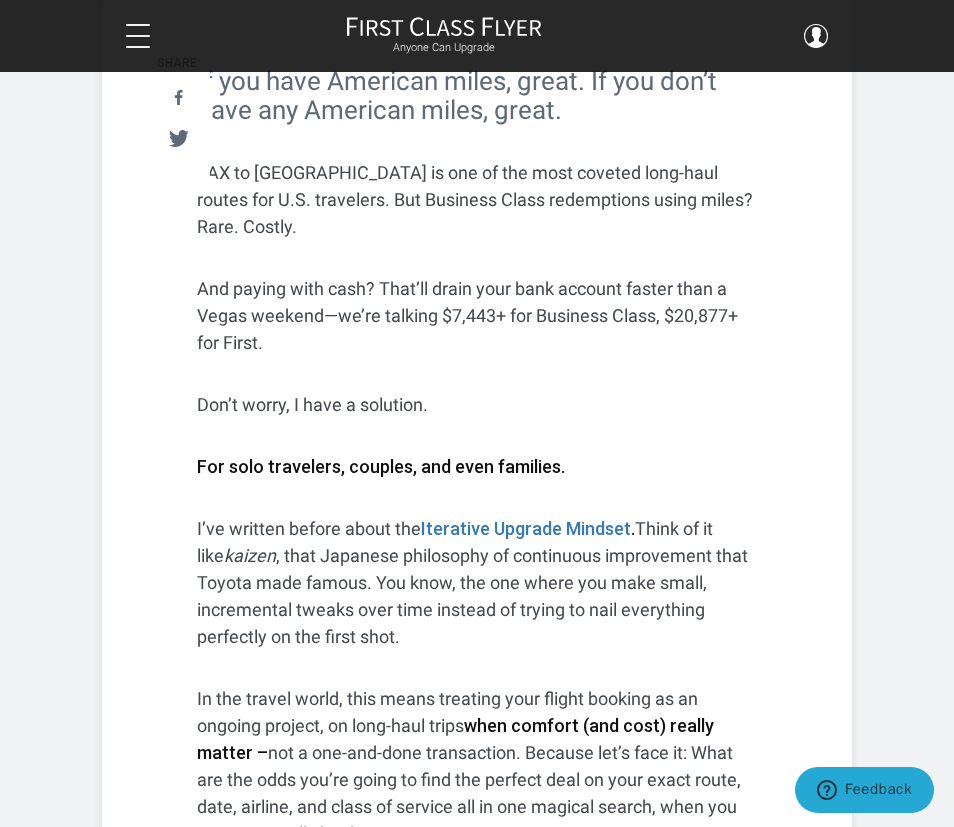 scroll, scrollTop: 516, scrollLeft: 0, axis: vertical 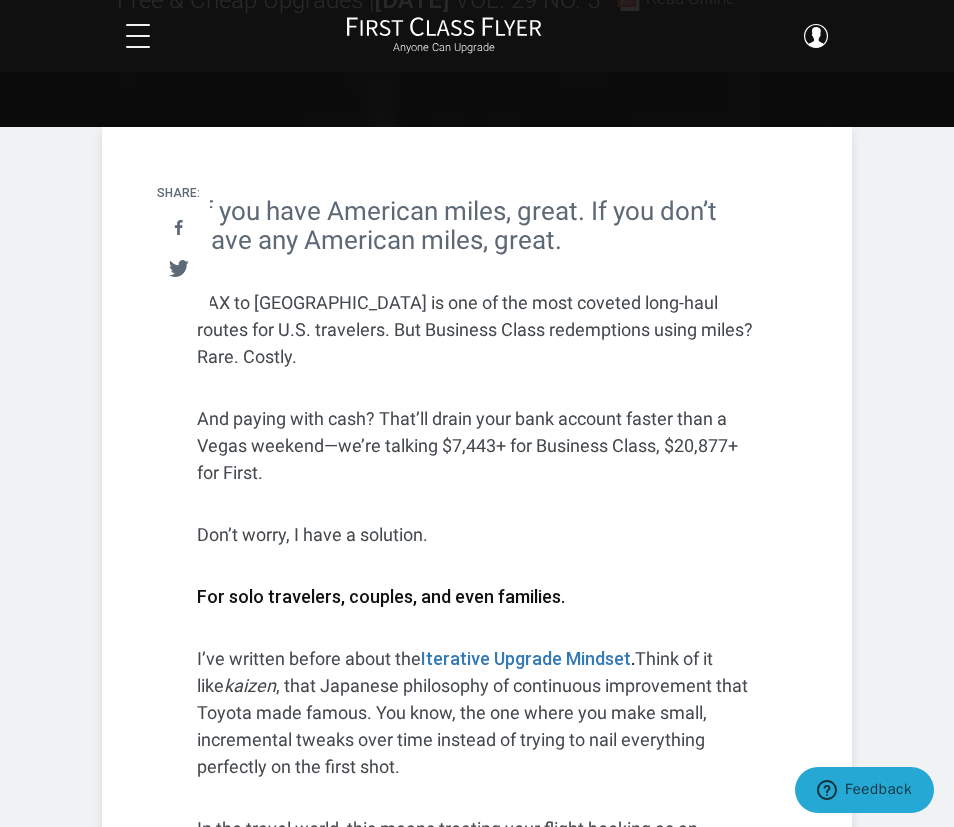 click on "If you have American miles, great. If you don’t have any American miles, great.
[GEOGRAPHIC_DATA] to [GEOGRAPHIC_DATA] is one of the most coveted long-haul routes for U.S. travelers. But Business Class redemptions using miles? Rare. Costly.
And paying with cash? That’ll drain your bank account faster than a Vegas weekend—we’re talking $7,443+ for Business Class, $20,877+ for First.
Don’t worry, I have a solution.
For solo travelers, couples, and even families.
I’ve written before about the  Iterative Upgrade Mindset .  Think of it like  kaizen , that Japanese philosophy of continuous improvement that Toyota made famous. You know, the one where you make small, incremental tweaks over time instead of trying to nail everything perfectly on the first shot.
In the travel world, this means treating your flight booking as an ongoing project, on long-haul trips  when comfort (and cost) really matter –
The Beauty of Playing the Airlines’ Own Game
Here’s the beautiful part—
(Oops, too late.)" at bounding box center (477, 7139) 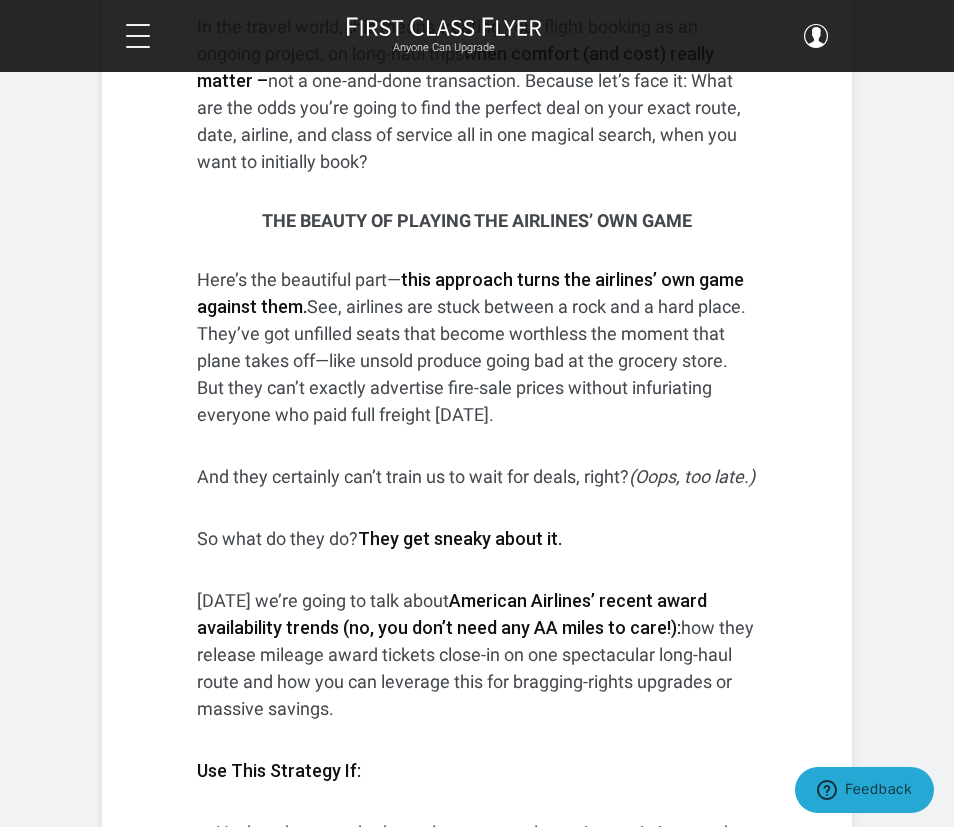 scroll, scrollTop: 1329, scrollLeft: 0, axis: vertical 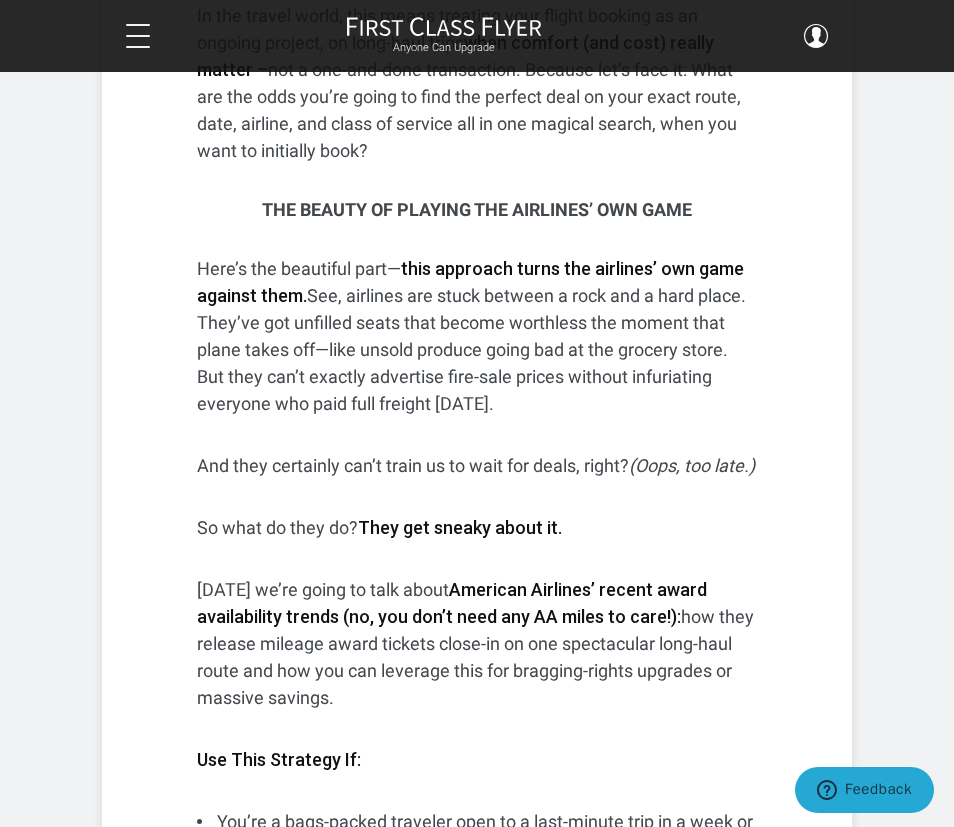click on "Here’s the beautiful part— this approach turns the airlines’ own game against them.  See, airlines are stuck between a rock and a hard place. They’ve got unfilled seats that become worthless the moment that plane takes off—like unsold produce going bad at the grocery store. But they can’t exactly advertise fire-sale prices without infuriating everyone who paid full freight [DATE]." at bounding box center (477, 336) 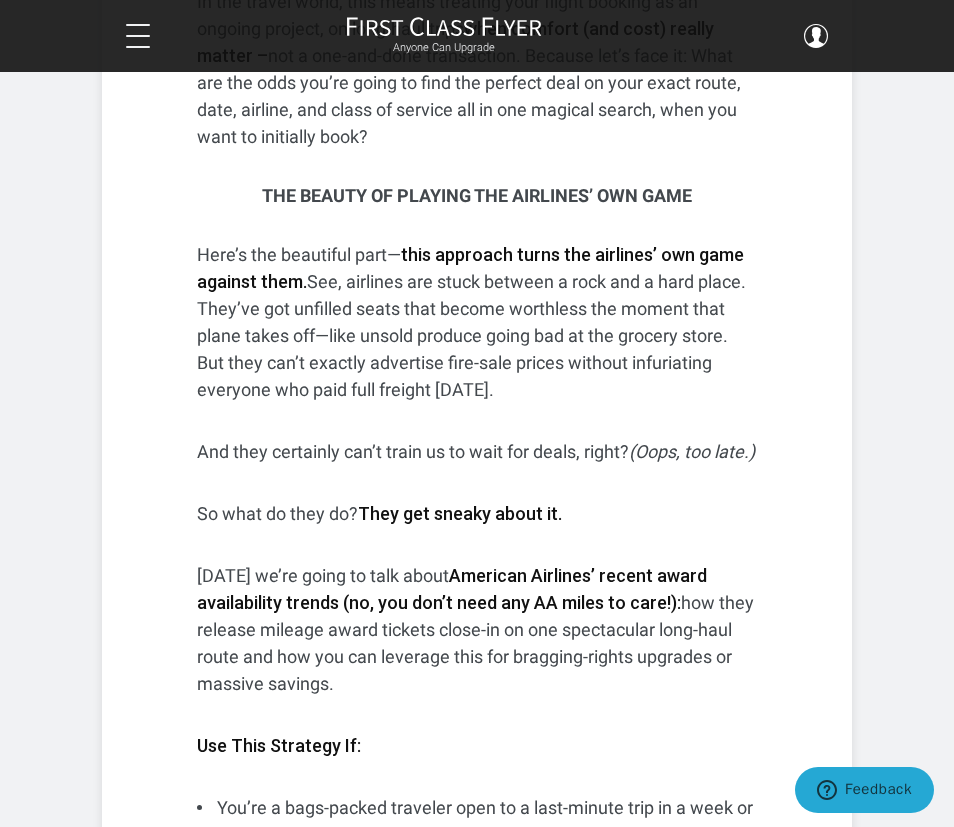 scroll, scrollTop: 1434, scrollLeft: 0, axis: vertical 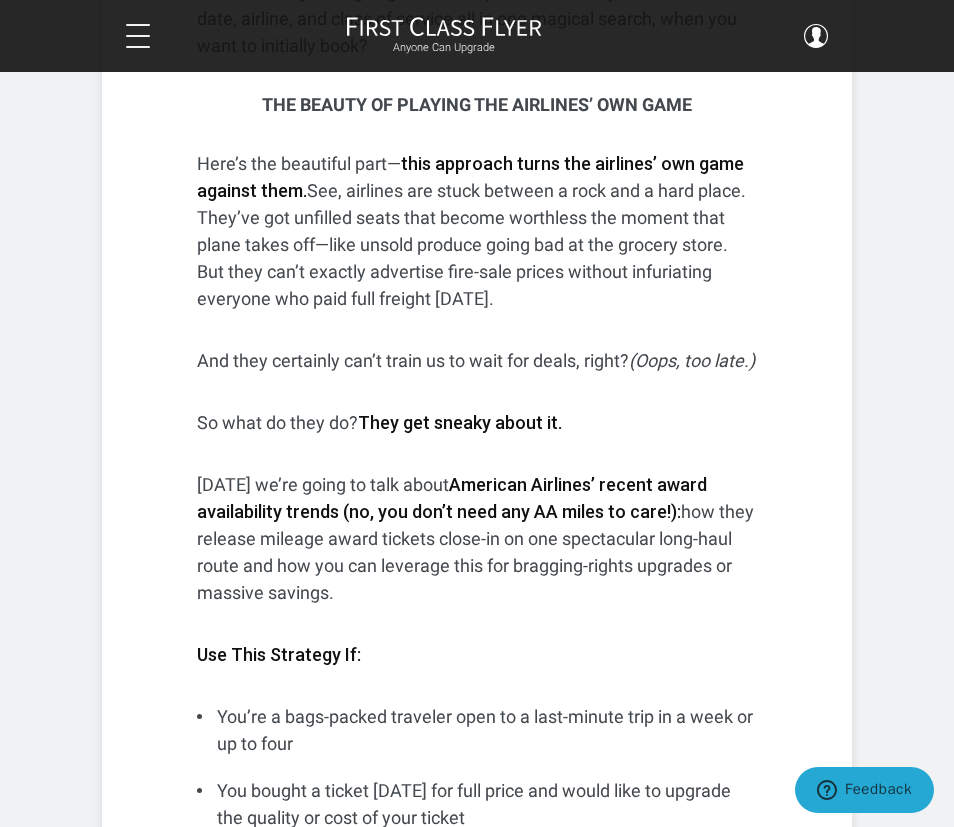 click on "And they certainly can’t train us to wait for deals, right?  (Oops, too late.)" at bounding box center (477, 360) 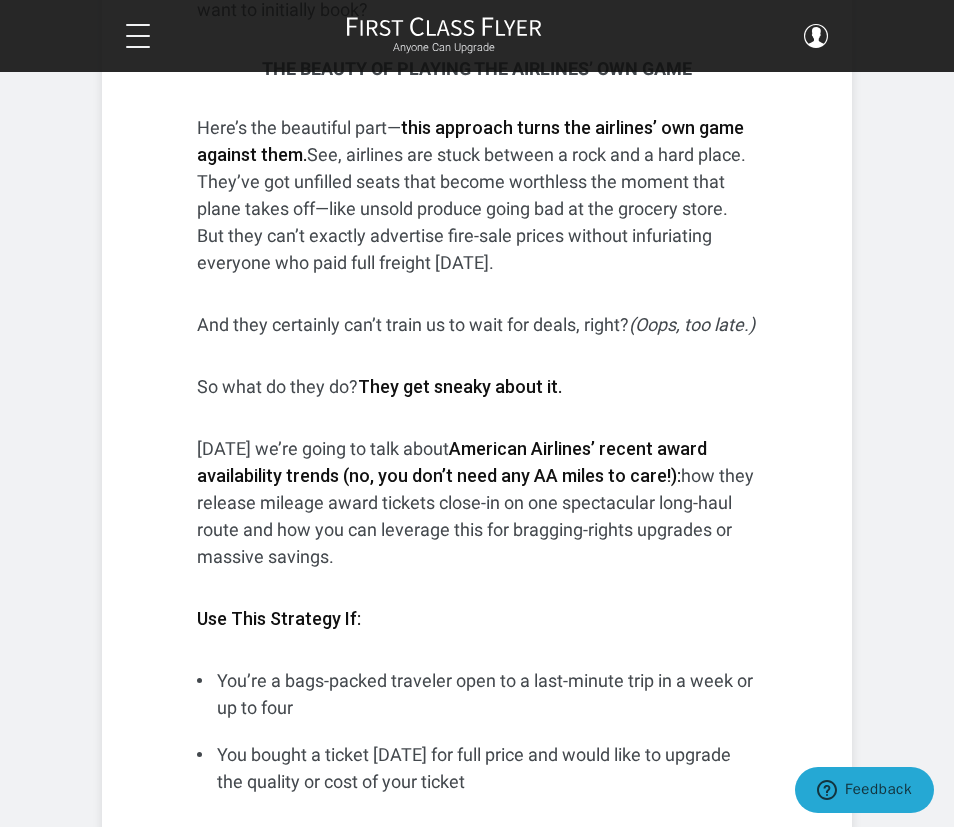 scroll, scrollTop: 1459, scrollLeft: 0, axis: vertical 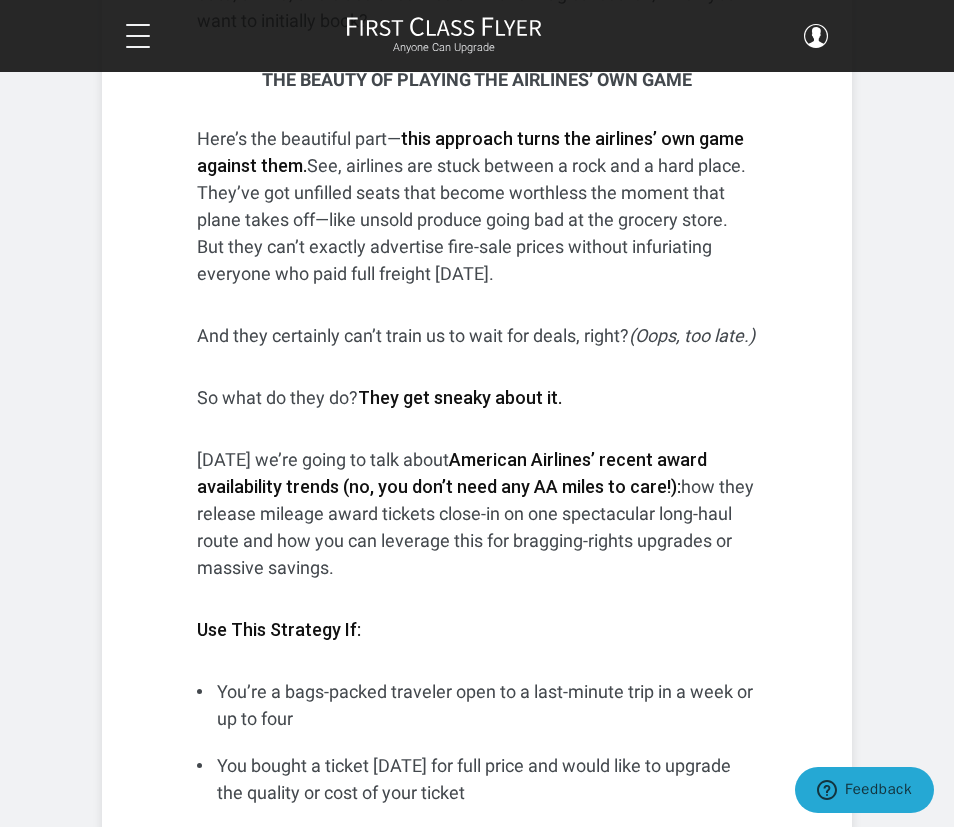 click on "American Airlines’ recent award availability trends (no, you don’t need any AA miles to care!):" at bounding box center (452, 473) 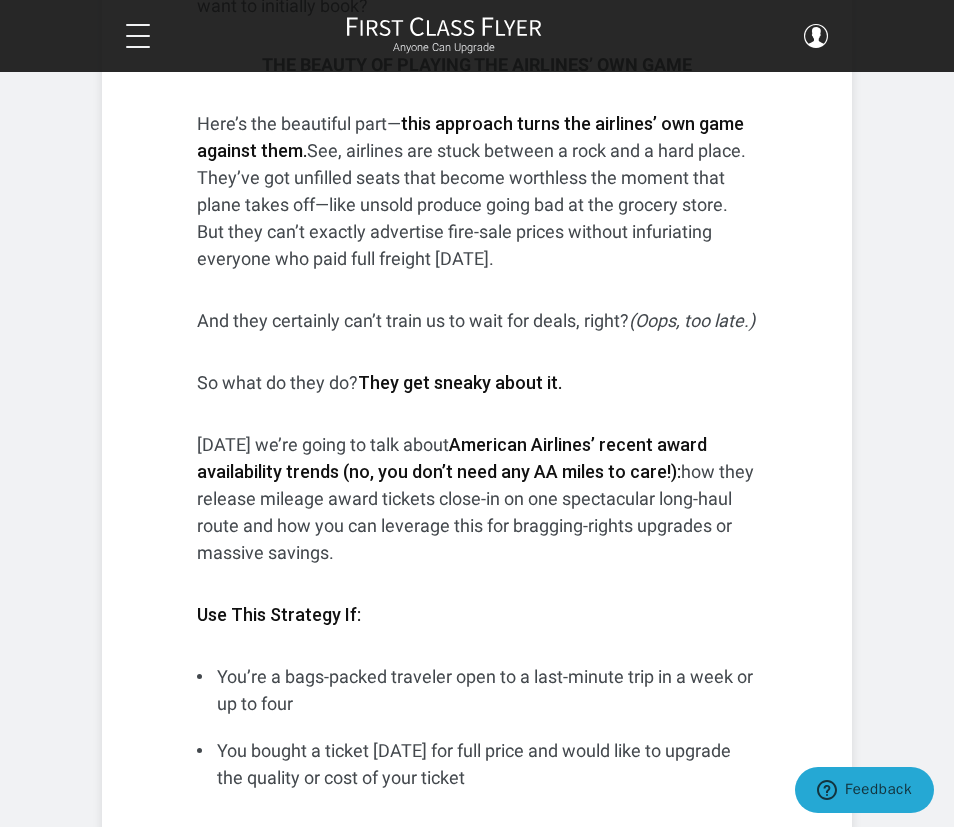 click on "[DATE] we’re going to talk about  American Airlines’ recent award availability trends (no, you don’t need any AA miles to care!):  how they release mileage award tickets close-in on one spectacular long-haul route and how you can leverage this for bragging-rights upgrades or massive savings." at bounding box center (477, 498) 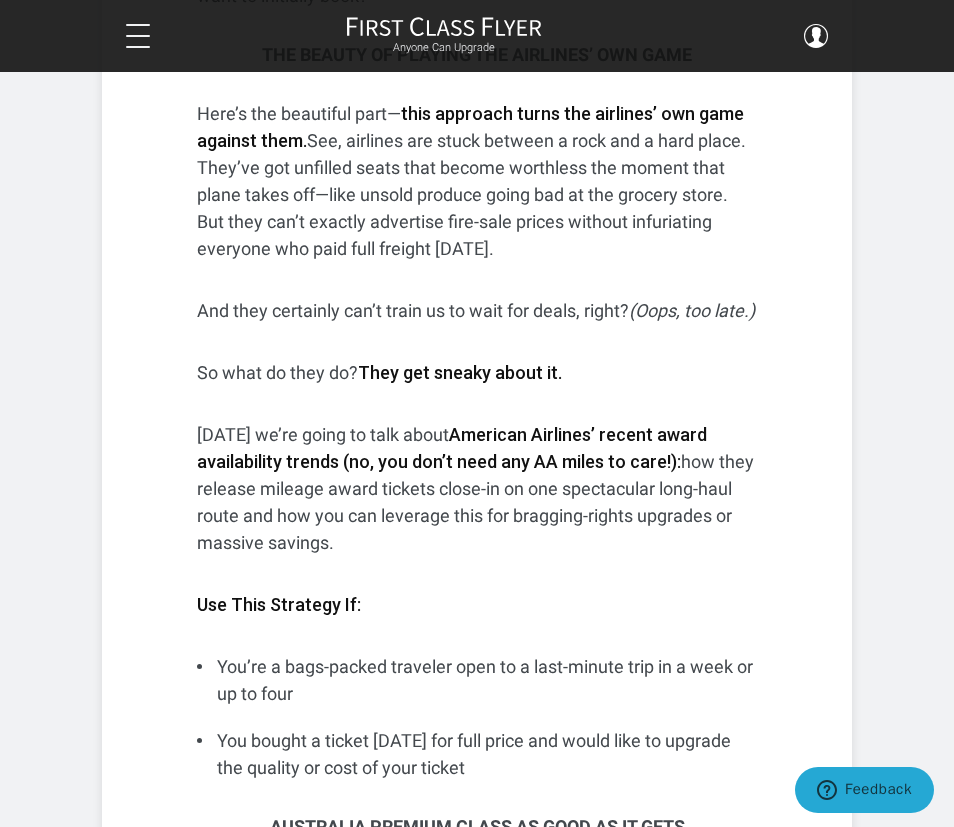 click on "American Airlines’ recent award availability trends (no, you don’t need any AA miles to care!):" at bounding box center [452, 448] 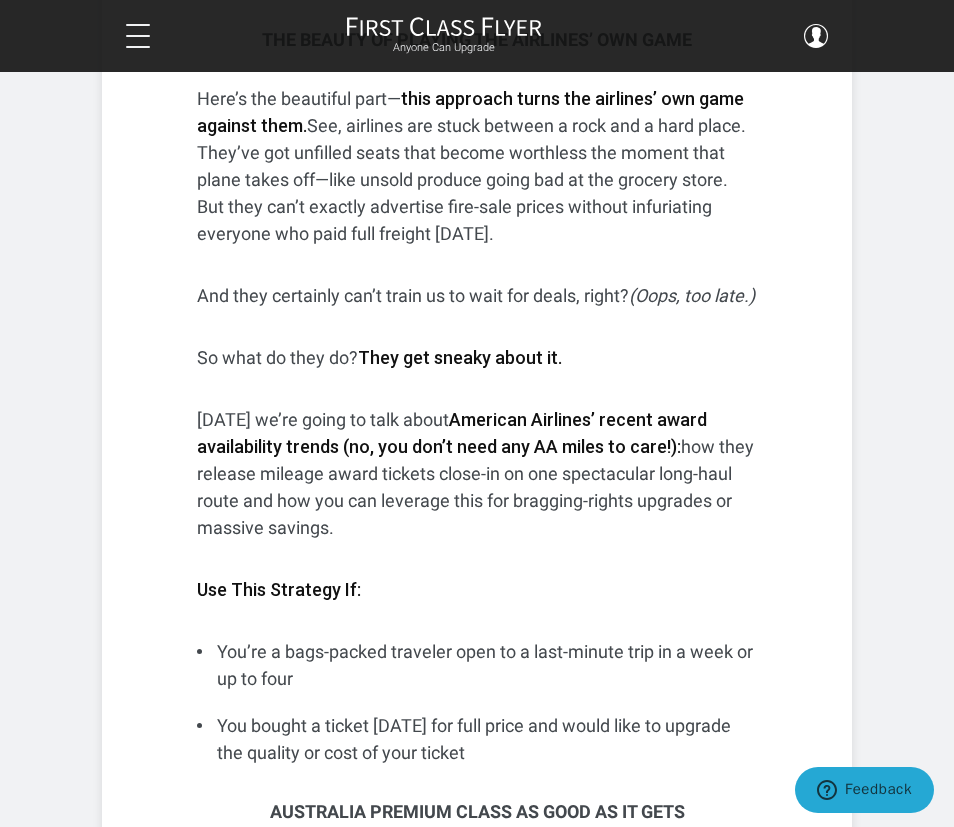 click on "American Airlines’ recent award availability trends (no, you don’t need any AA miles to care!):" at bounding box center [452, 433] 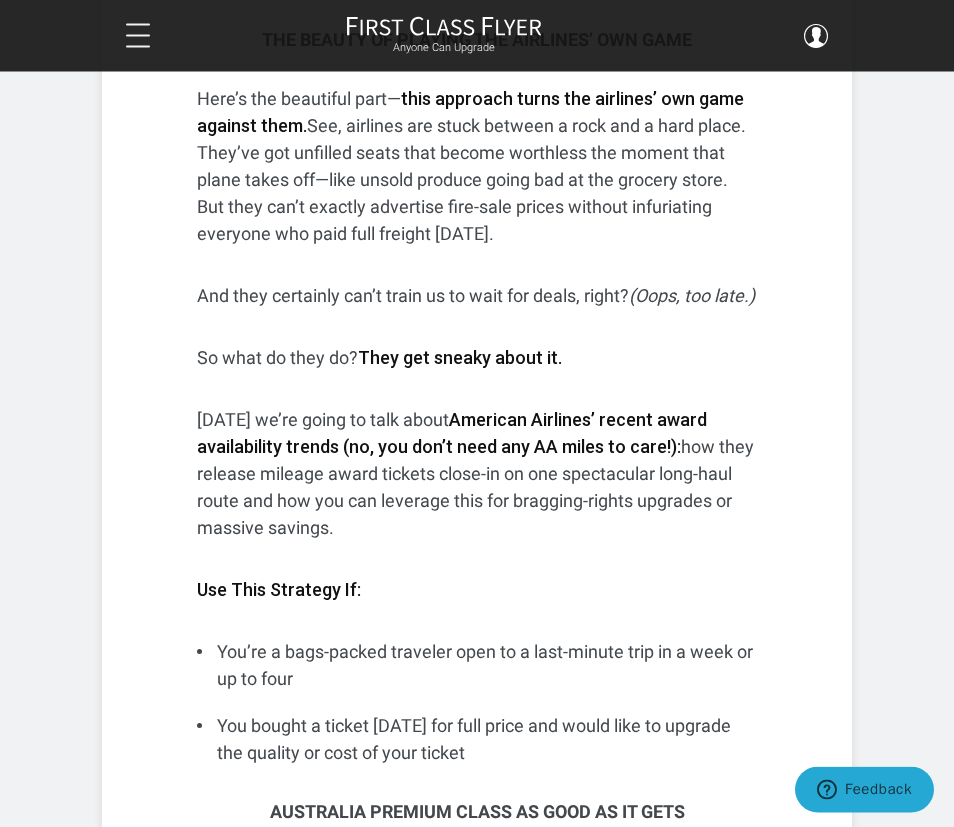 click on "American Airlines’ recent award availability trends (no, you don’t need any AA miles to care!):" at bounding box center [452, 434] 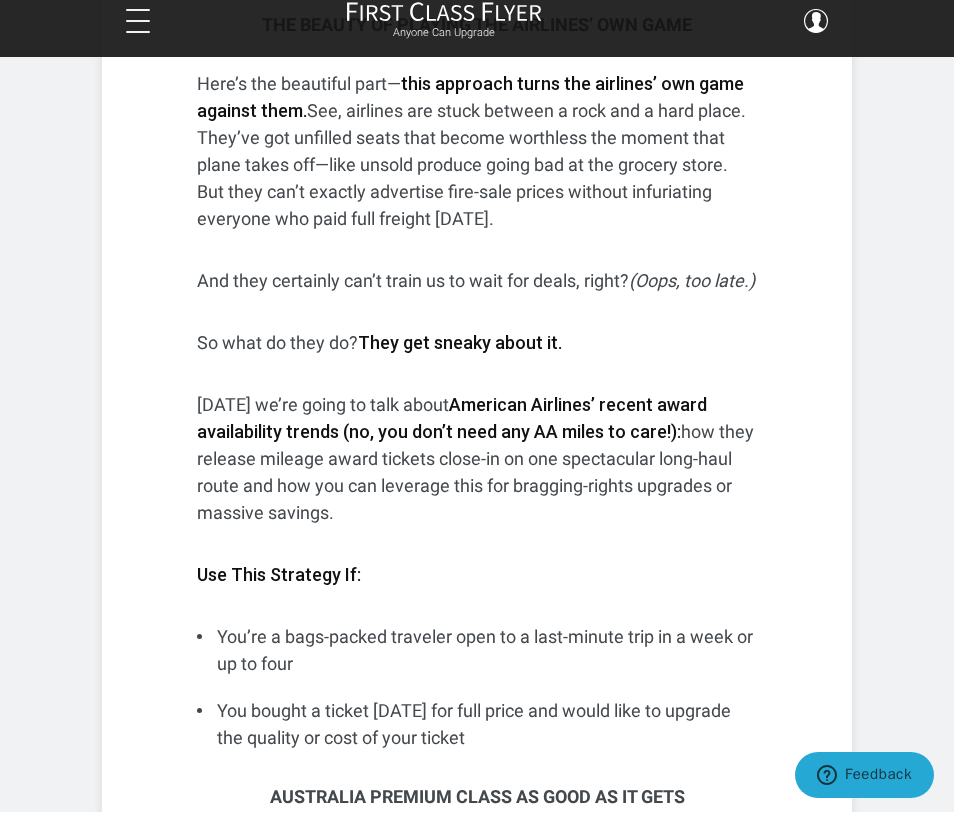 scroll, scrollTop: 1608, scrollLeft: 0, axis: vertical 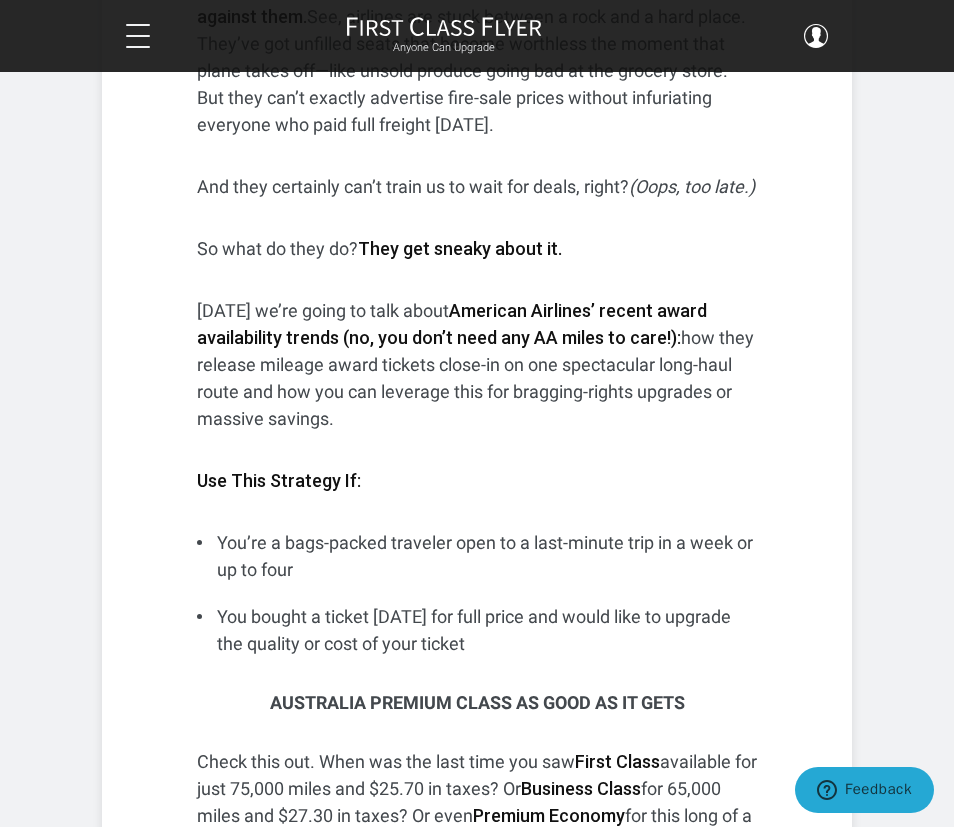 click on "If you have American miles, great. If you don’t have any American miles, great.
[GEOGRAPHIC_DATA] to [GEOGRAPHIC_DATA] is one of the most coveted long-haul routes for U.S. travelers. But Business Class redemptions using miles? Rare. Costly.
And paying with cash? That’ll drain your bank account faster than a Vegas weekend—we’re talking $7,443+ for Business Class, $20,877+ for First.
Don’t worry, I have a solution.
For solo travelers, couples, and even families.
I’ve written before about the  Iterative Upgrade Mindset .  Think of it like  kaizen , that Japanese philosophy of continuous improvement that Toyota made famous. You know, the one where you make small, incremental tweaks over time instead of trying to nail everything perfectly on the first shot.
In the travel world, this means treating your flight booking as an ongoing project, on long-haul trips  when comfort (and cost) really matter –
The Beauty of Playing the Airlines’ Own Game
Here’s the beautiful part—
(Oops, too late.)" at bounding box center [477, 6047] 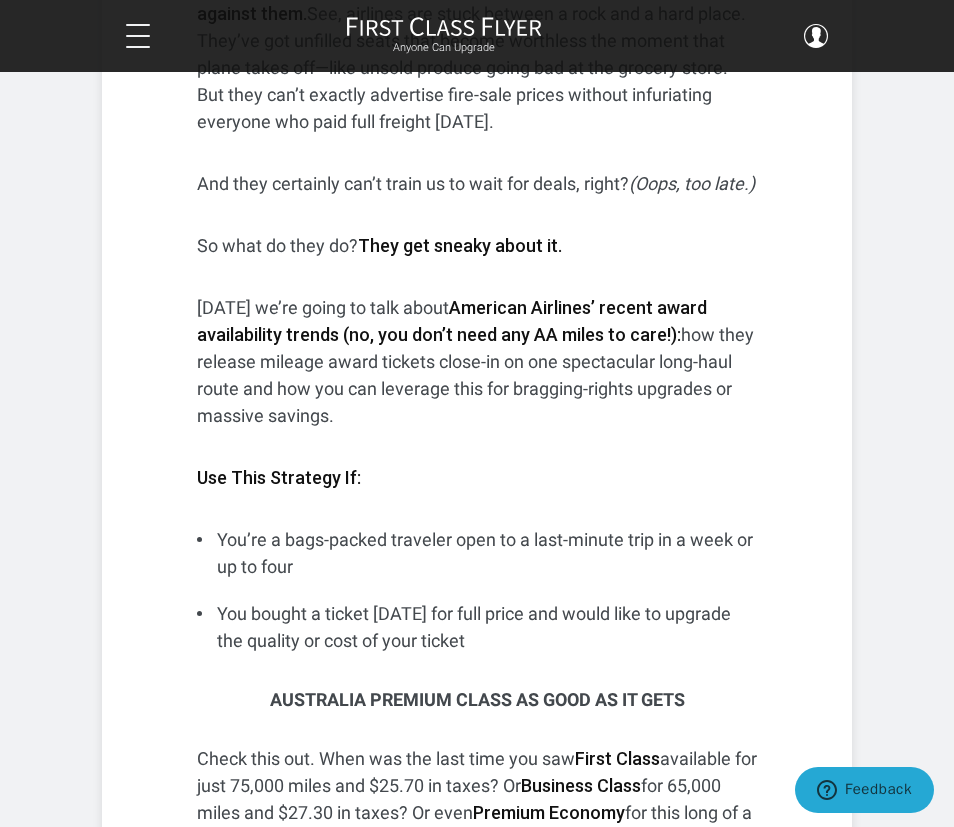 click on "If you have American miles, great. If you don’t have any American miles, great.
[GEOGRAPHIC_DATA] to [GEOGRAPHIC_DATA] is one of the most coveted long-haul routes for U.S. travelers. But Business Class redemptions using miles? Rare. Costly.
And paying with cash? That’ll drain your bank account faster than a Vegas weekend—we’re talking $7,443+ for Business Class, $20,877+ for First.
Don’t worry, I have a solution.
For solo travelers, couples, and even families.
I’ve written before about the  Iterative Upgrade Mindset .  Think of it like  kaizen , that Japanese philosophy of continuous improvement that Toyota made famous. You know, the one where you make small, incremental tweaks over time instead of trying to nail everything perfectly on the first shot.
In the travel world, this means treating your flight booking as an ongoing project, on long-haul trips  when comfort (and cost) really matter –
The Beauty of Playing the Airlines’ Own Game
Here’s the beautiful part—
(Oops, too late.)" at bounding box center (477, 6044) 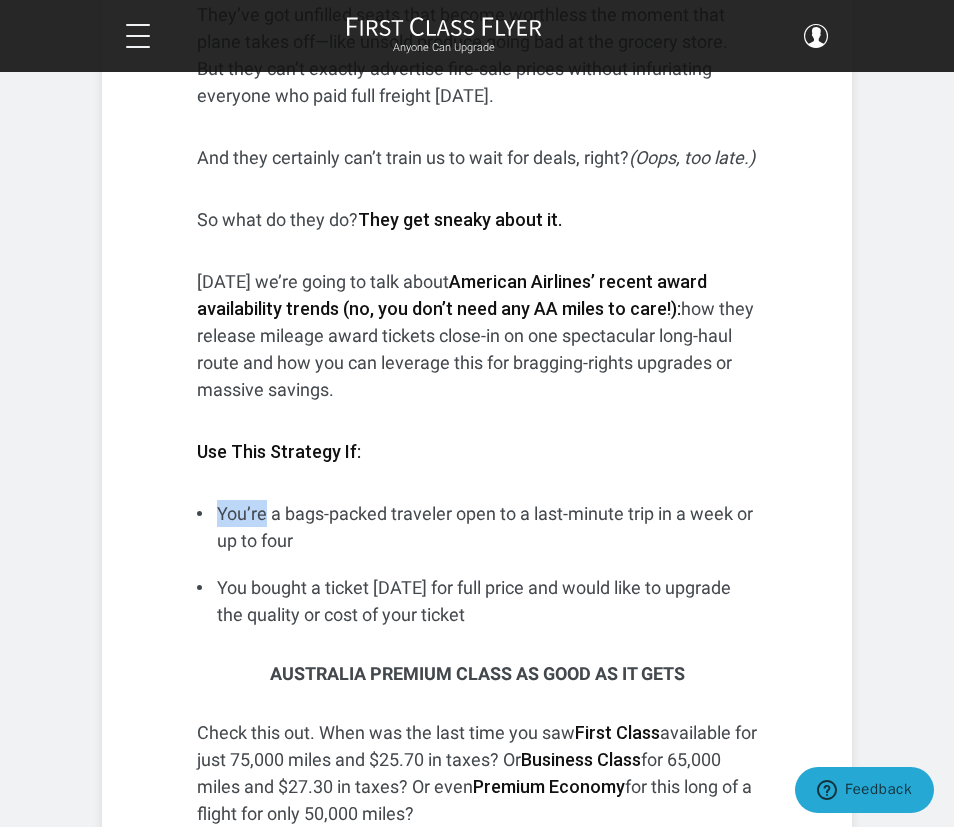 scroll, scrollTop: 1635, scrollLeft: 0, axis: vertical 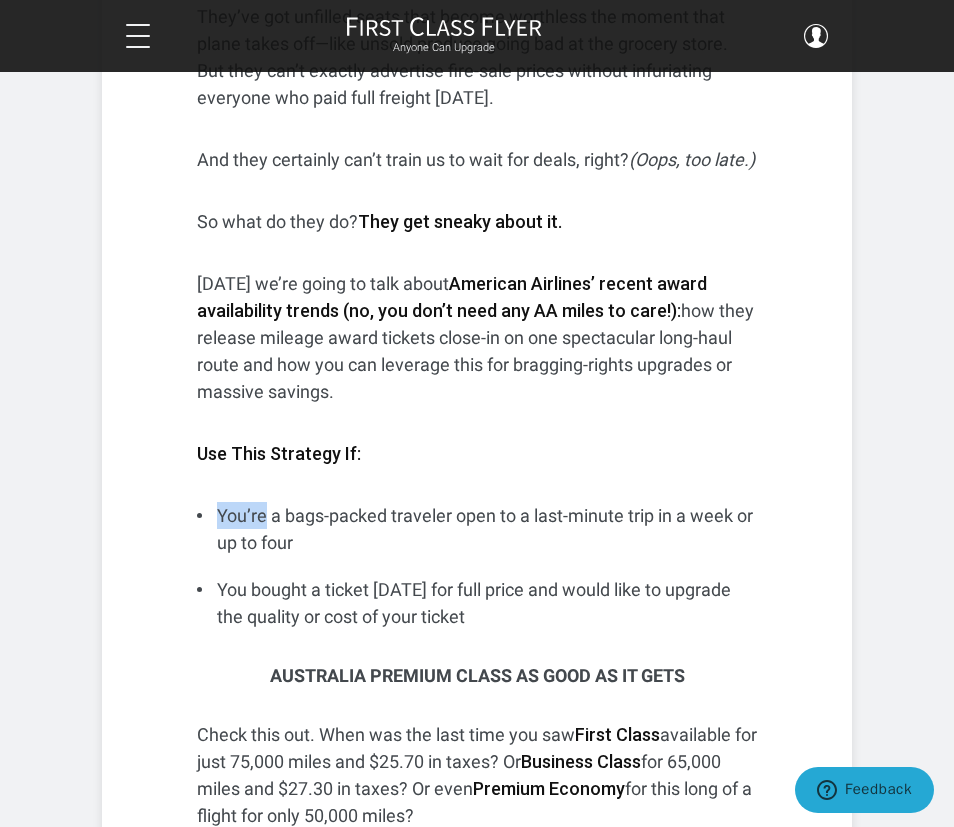 click on "Use This Strategy If:" at bounding box center [477, 453] 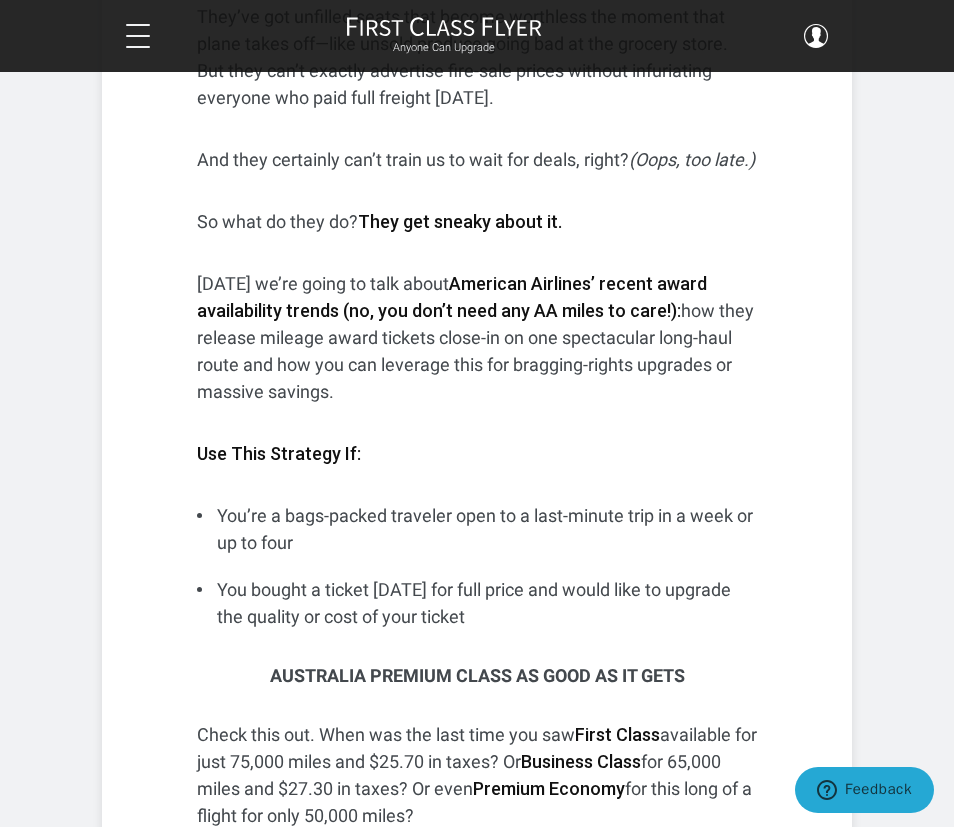 scroll, scrollTop: 1677, scrollLeft: 0, axis: vertical 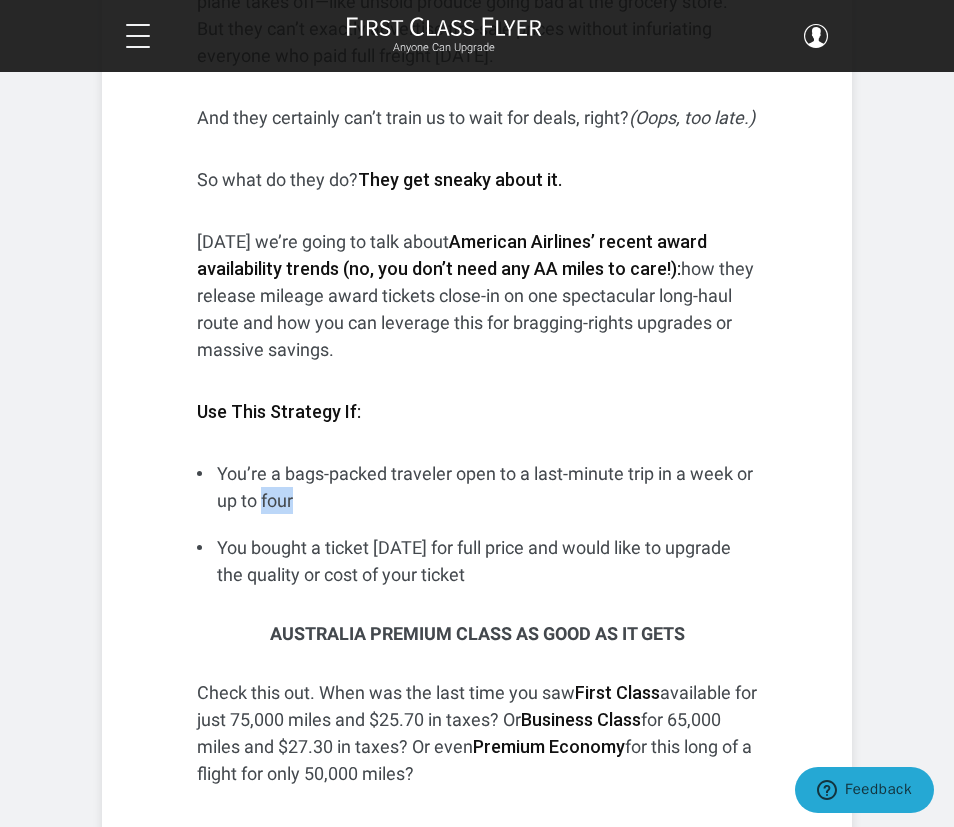 click on "You’re a bags-packed traveler open to a last-minute trip in a week or up to four" at bounding box center [477, 487] 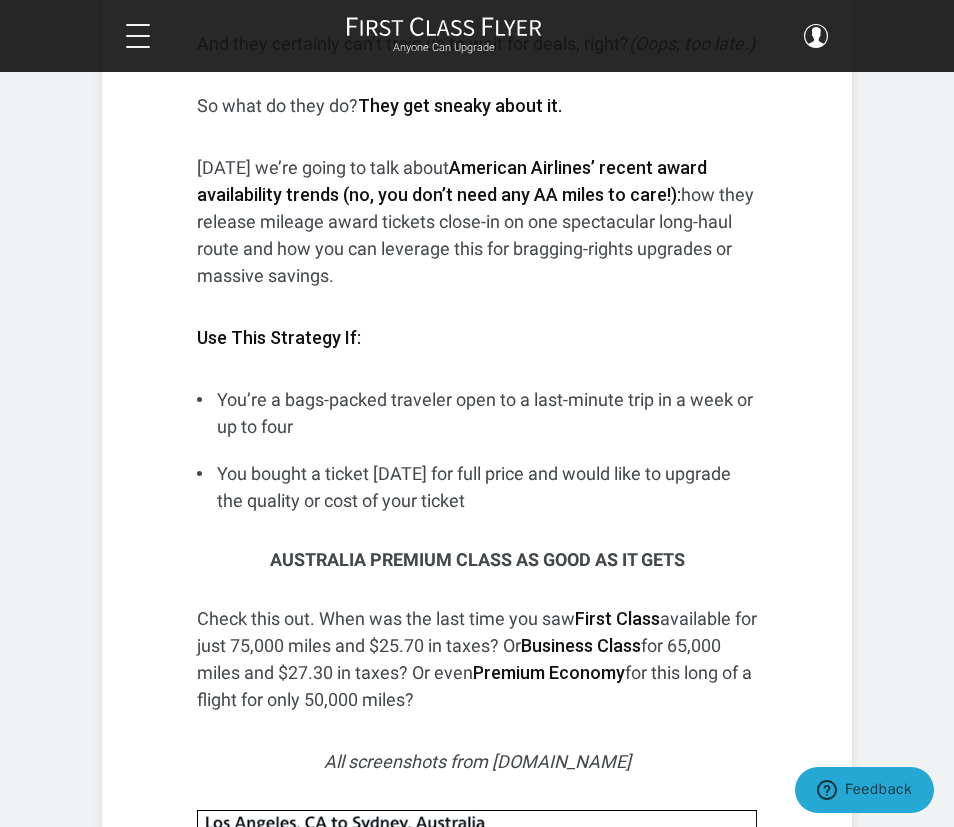 scroll, scrollTop: 1841, scrollLeft: 0, axis: vertical 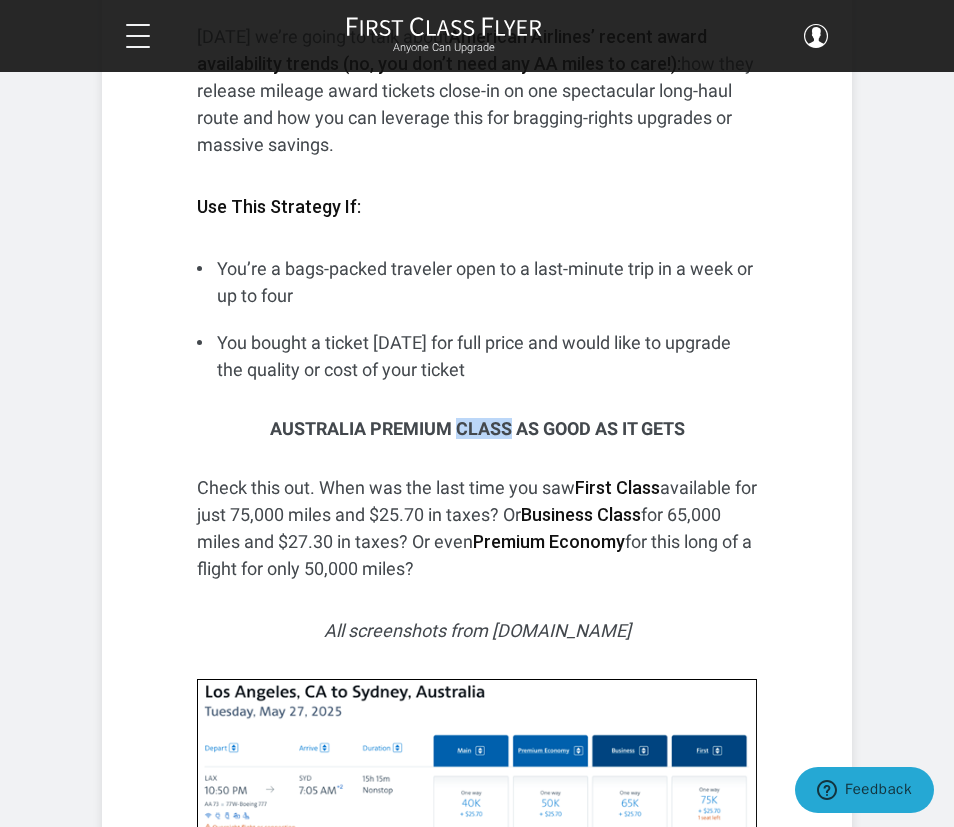 copy on "Class" 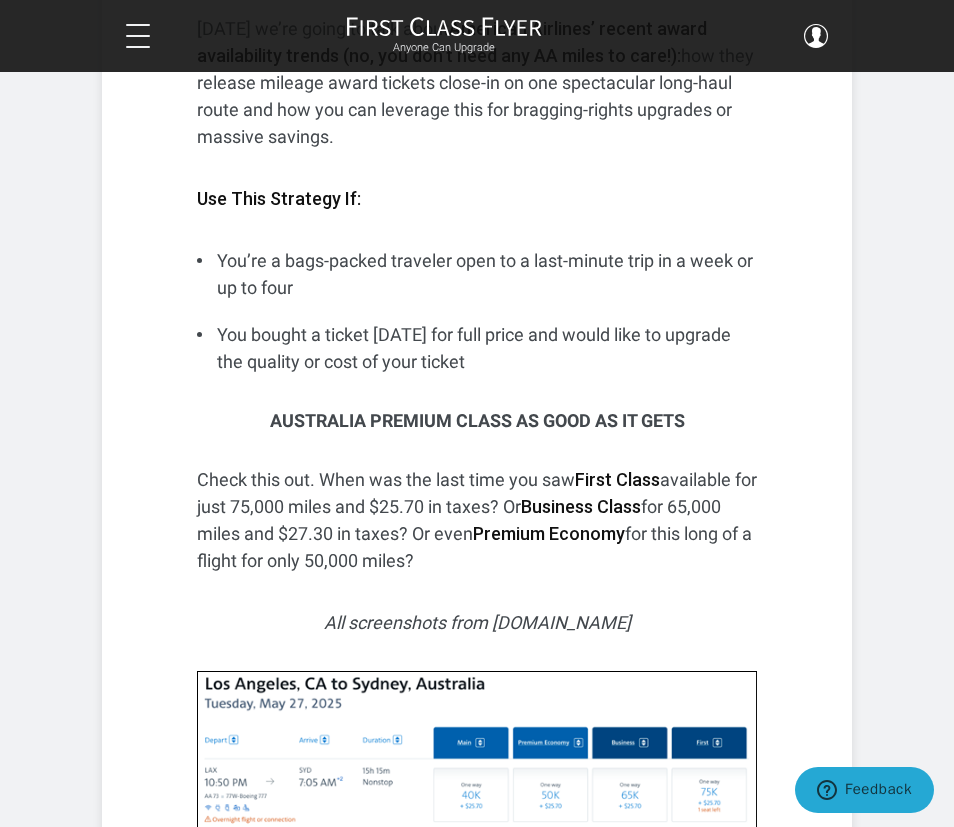 scroll, scrollTop: 1905, scrollLeft: 0, axis: vertical 